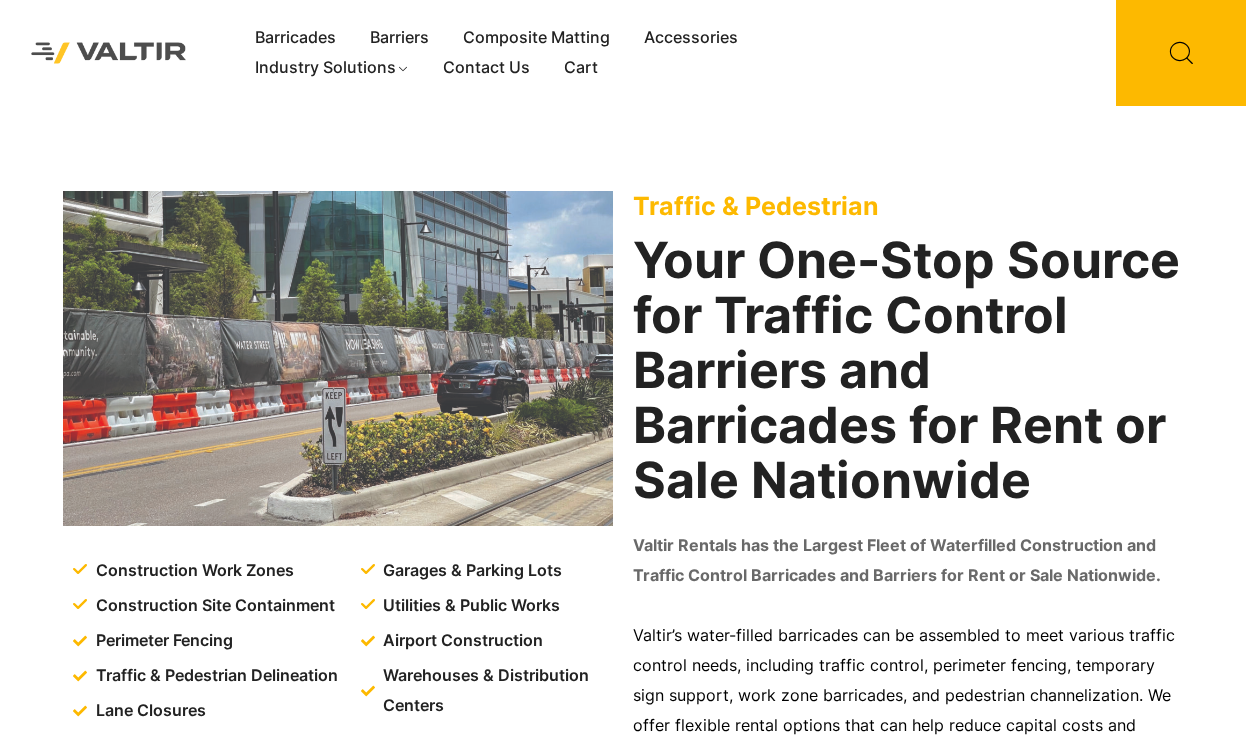 scroll, scrollTop: 0, scrollLeft: 0, axis: both 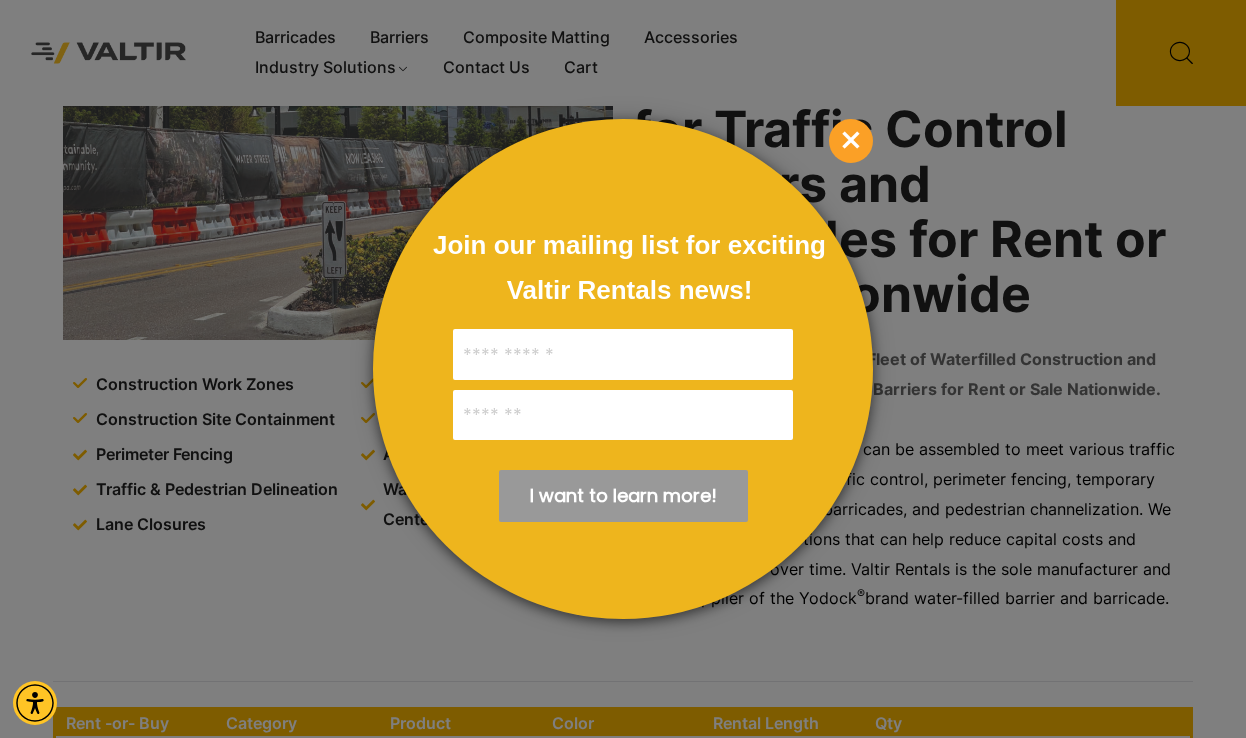 click on "×" at bounding box center (851, 141) 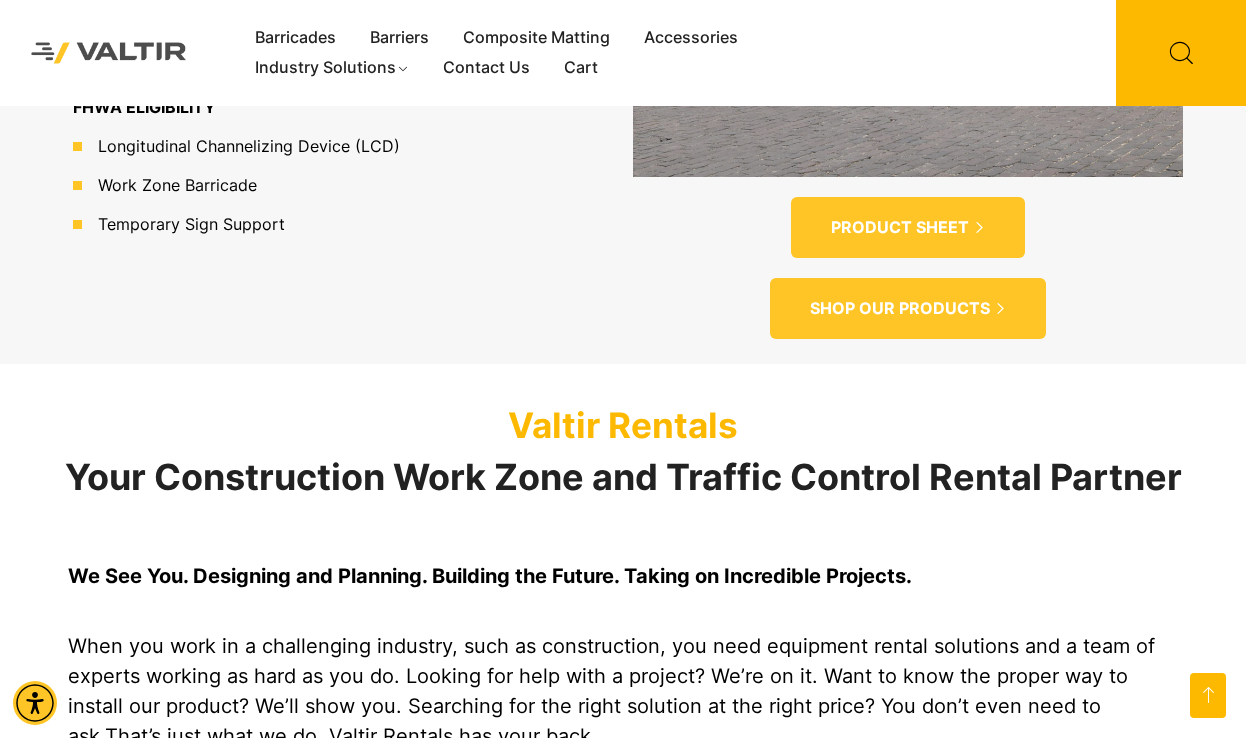 scroll, scrollTop: 1795, scrollLeft: 0, axis: vertical 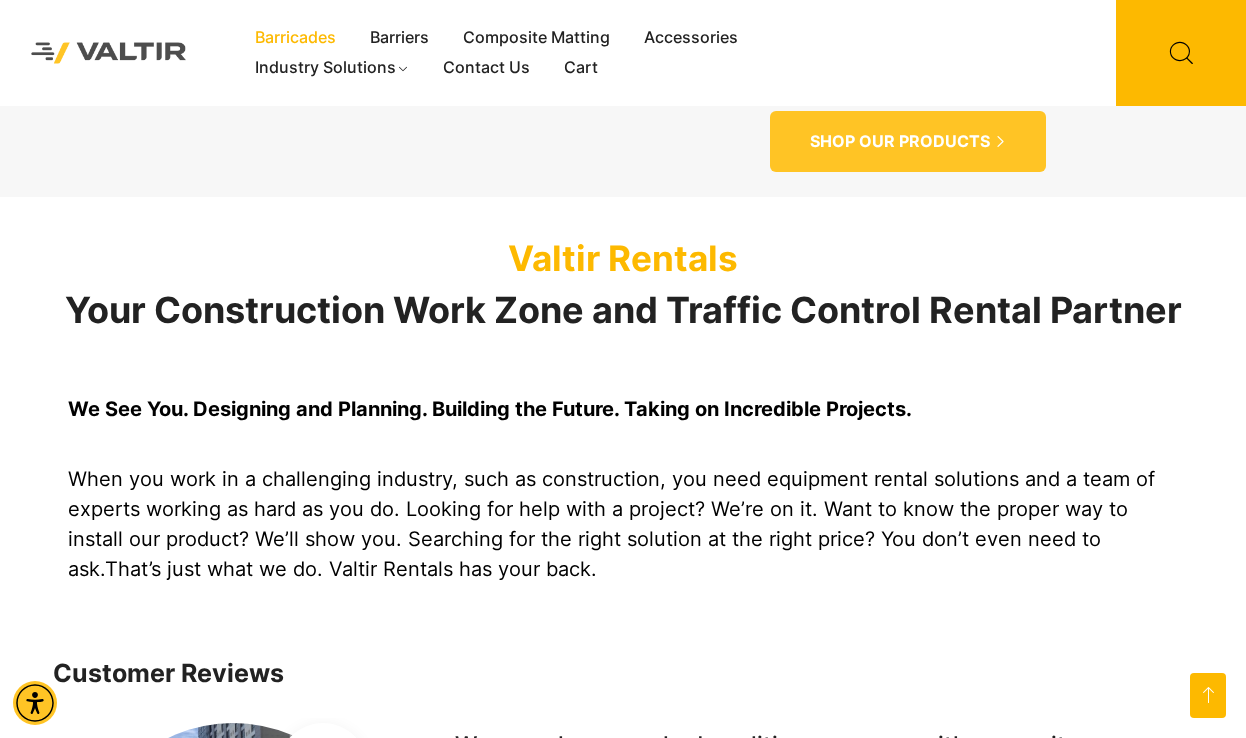 click on "Barricades" at bounding box center [295, 38] 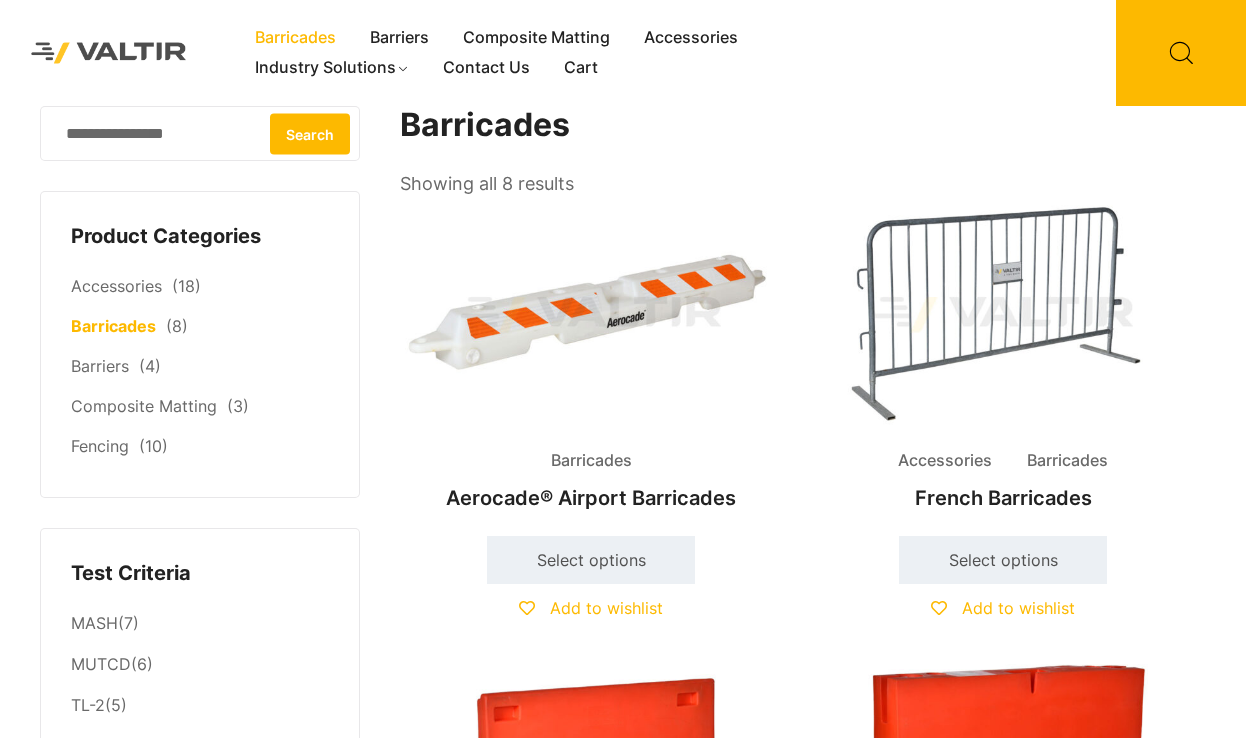 scroll, scrollTop: 0, scrollLeft: 0, axis: both 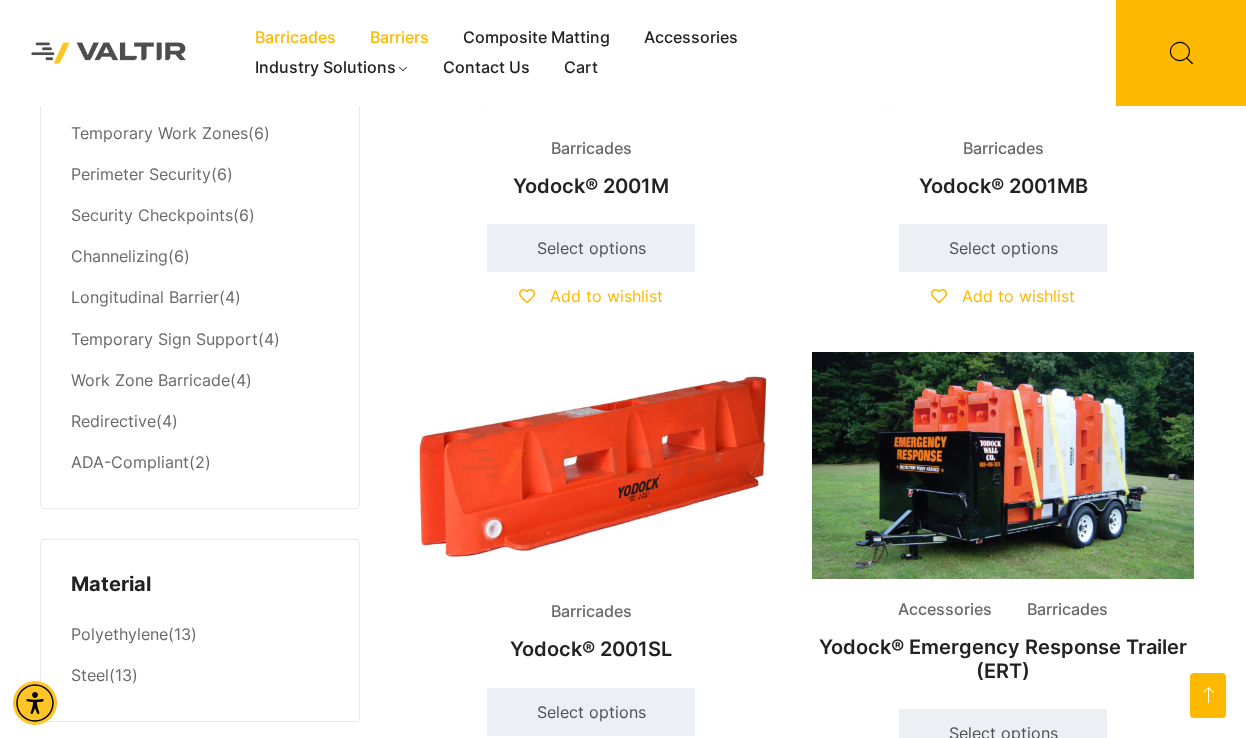 click on "Barriers" at bounding box center [399, 38] 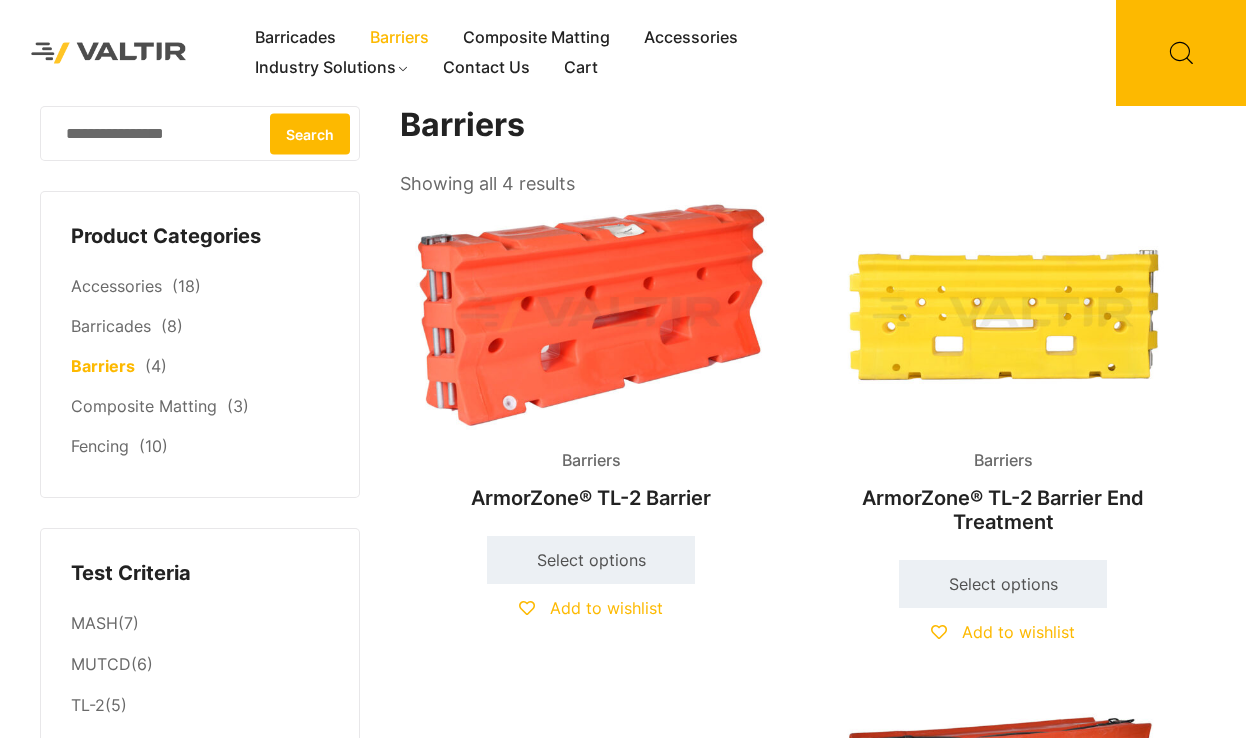 scroll, scrollTop: 0, scrollLeft: 0, axis: both 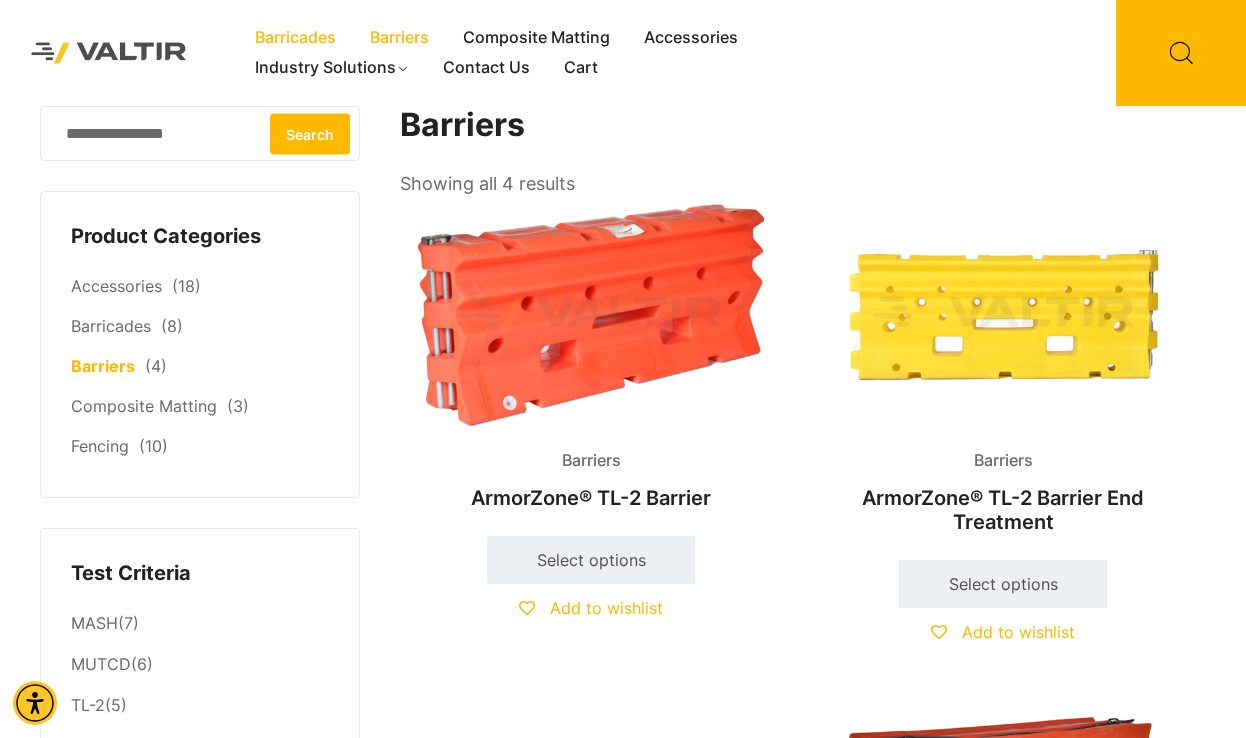 click on "Barricades" at bounding box center (295, 38) 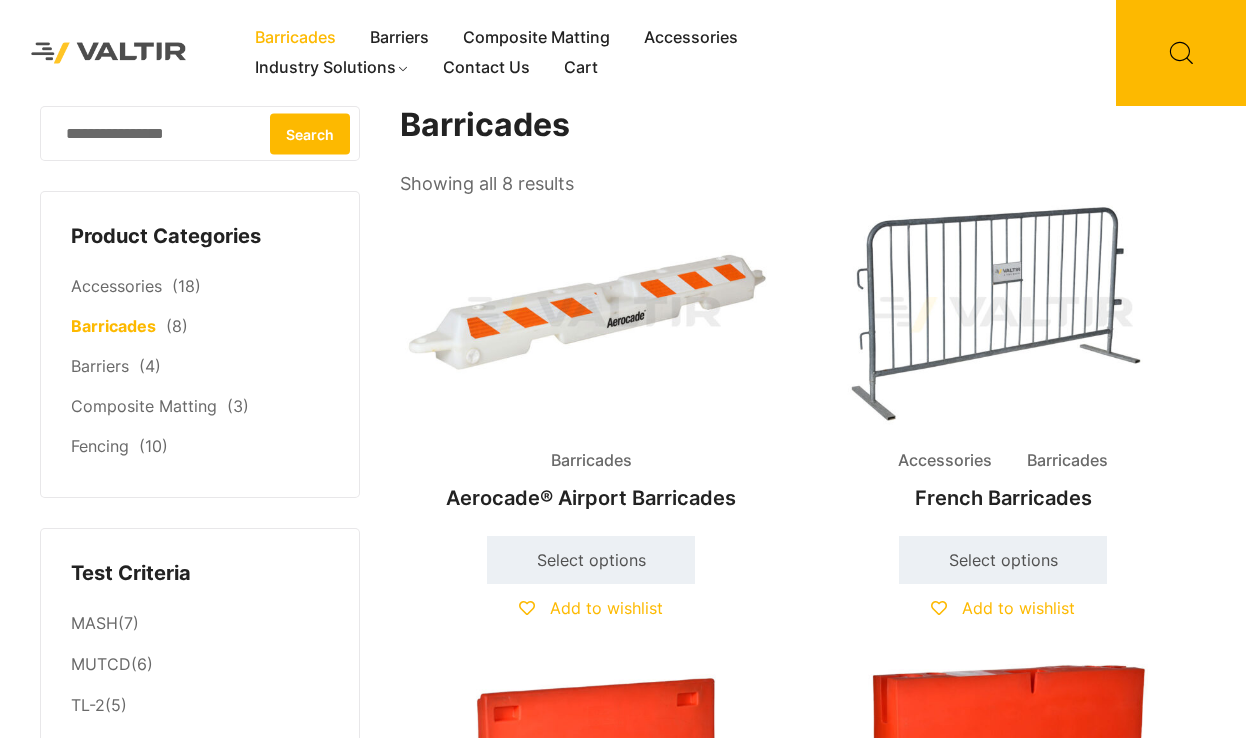 scroll, scrollTop: 0, scrollLeft: 0, axis: both 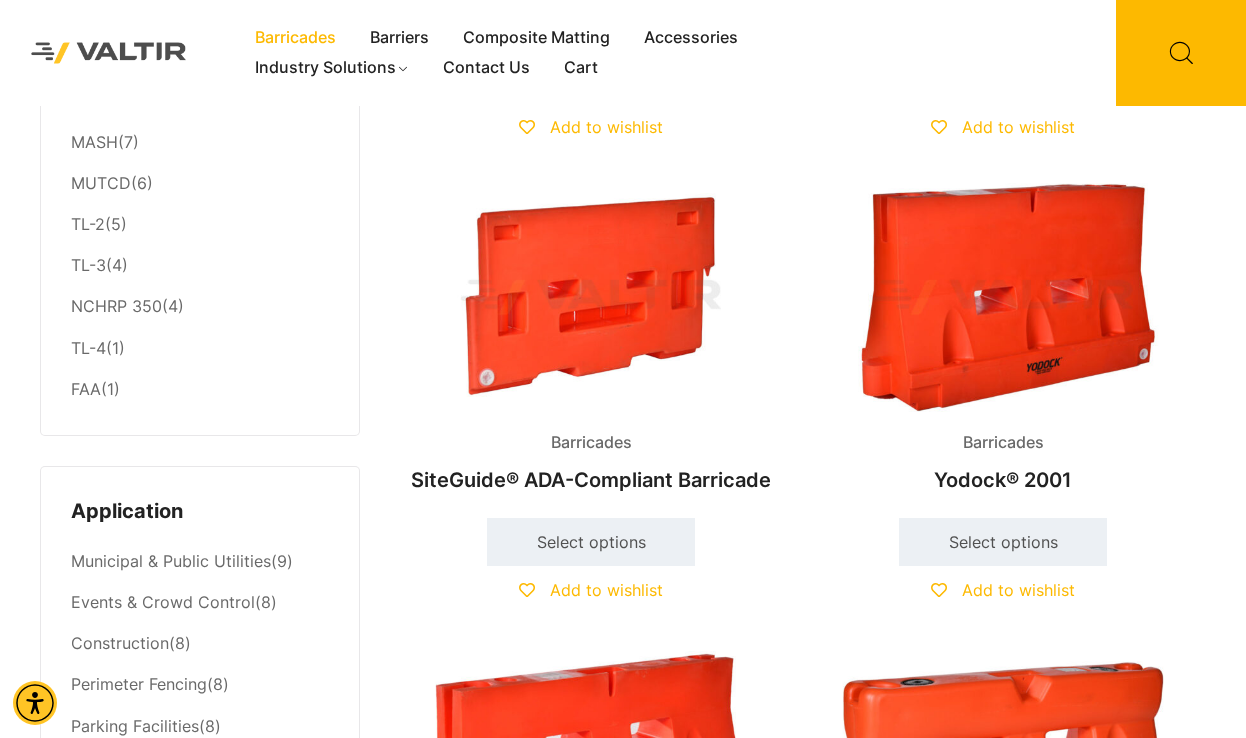 click at bounding box center [1003, 297] 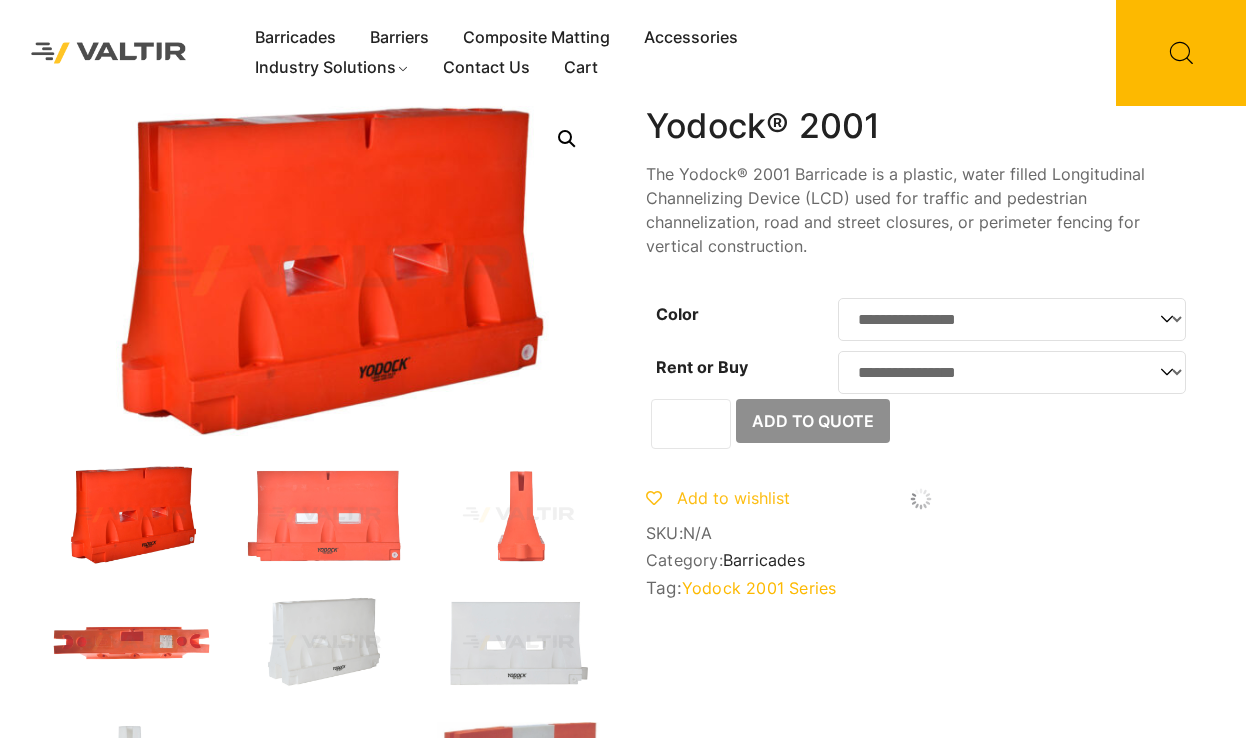 scroll, scrollTop: 0, scrollLeft: 0, axis: both 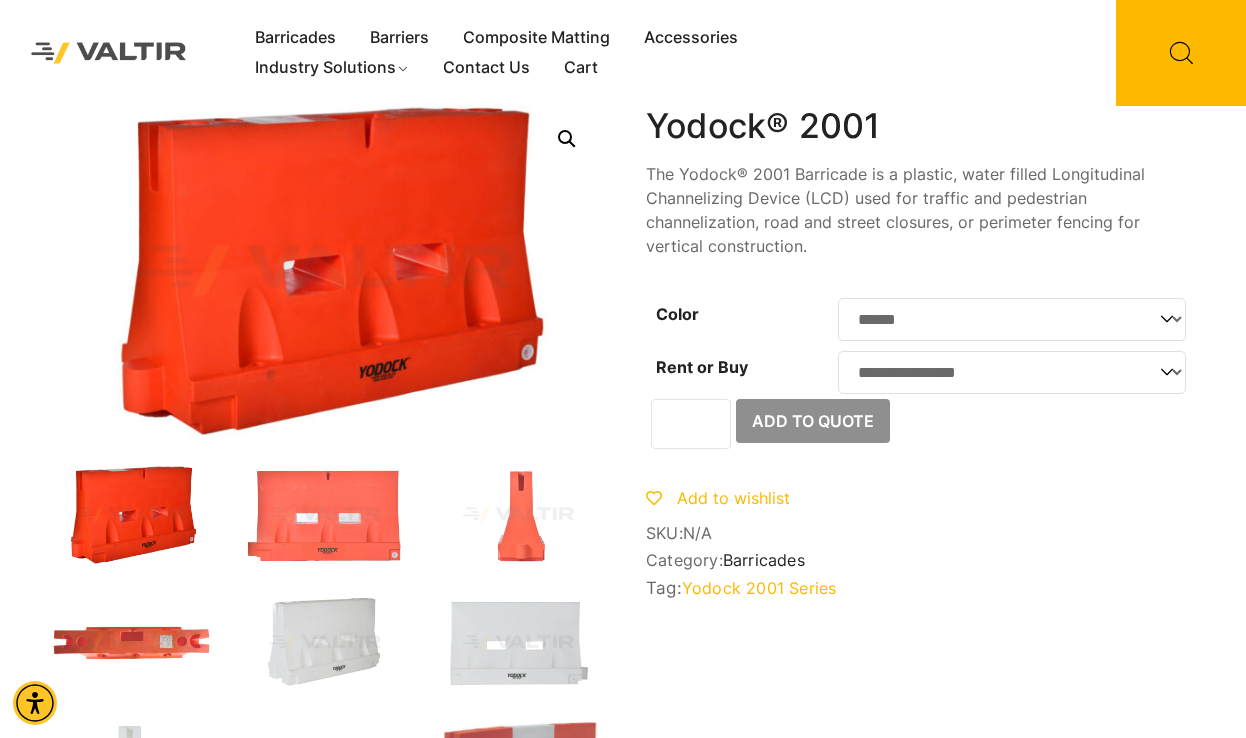 select on "******" 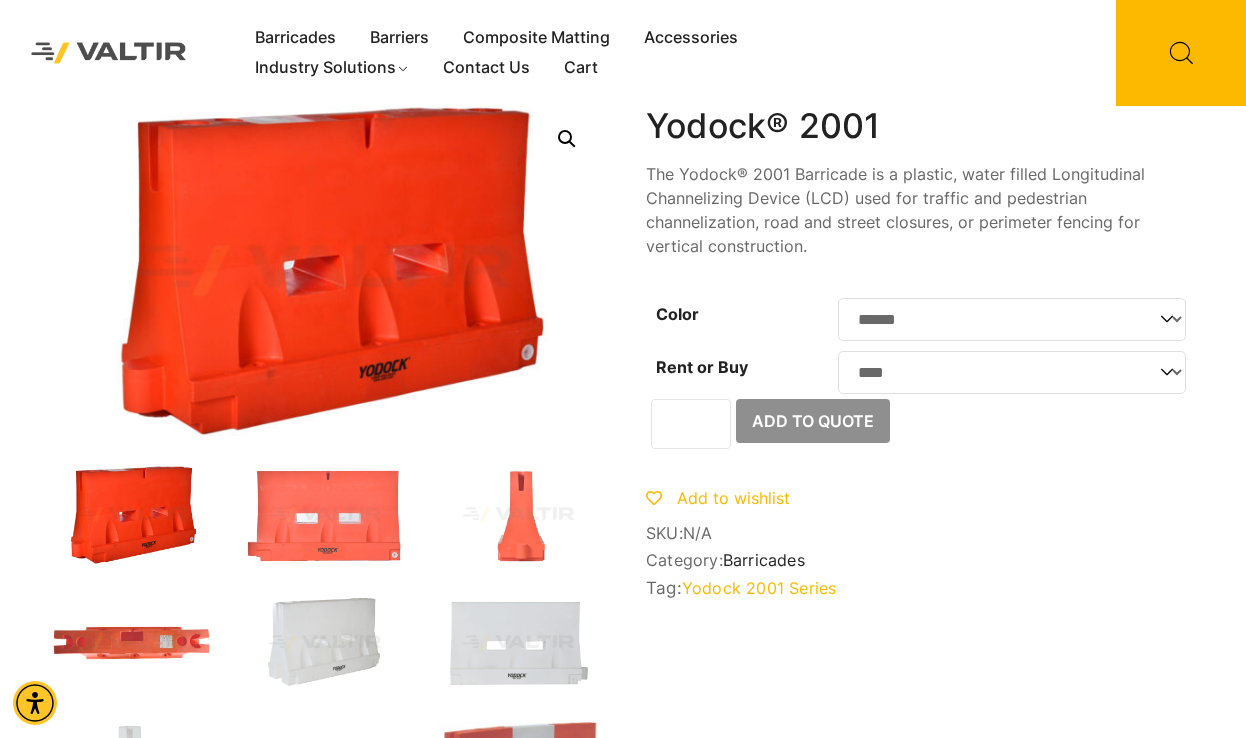 select on "******" 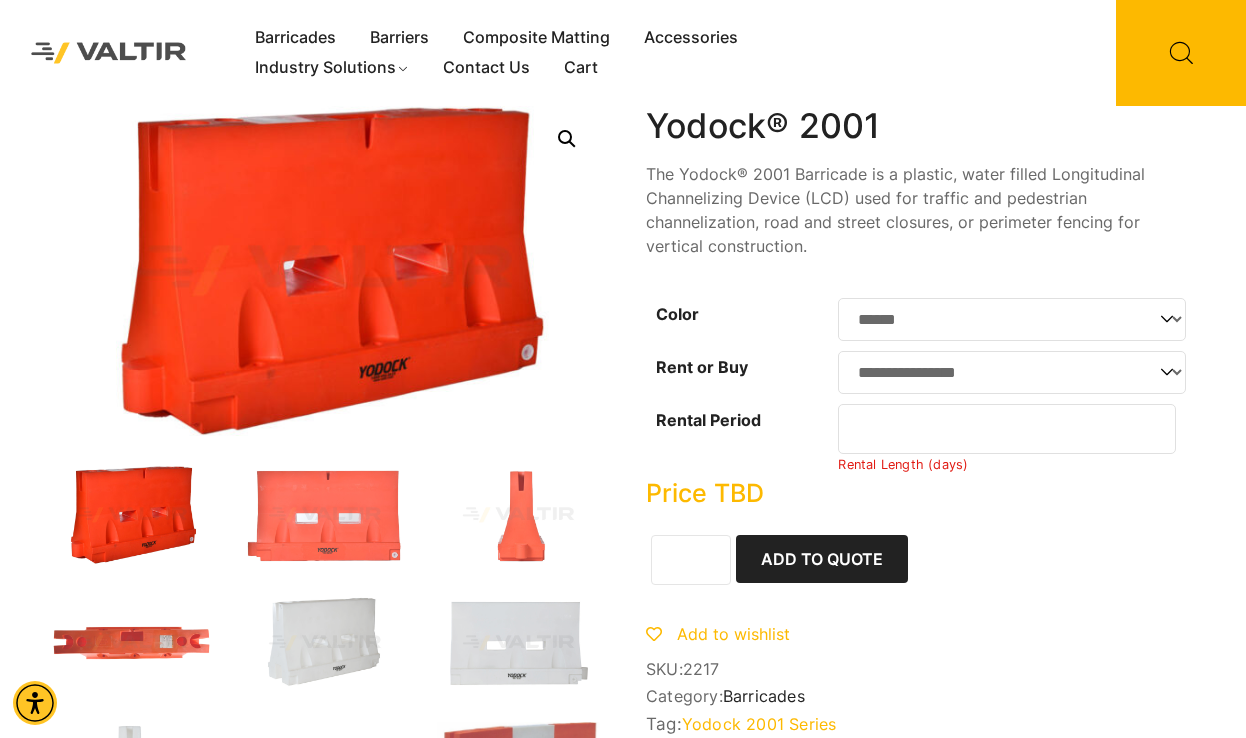 click on "*" 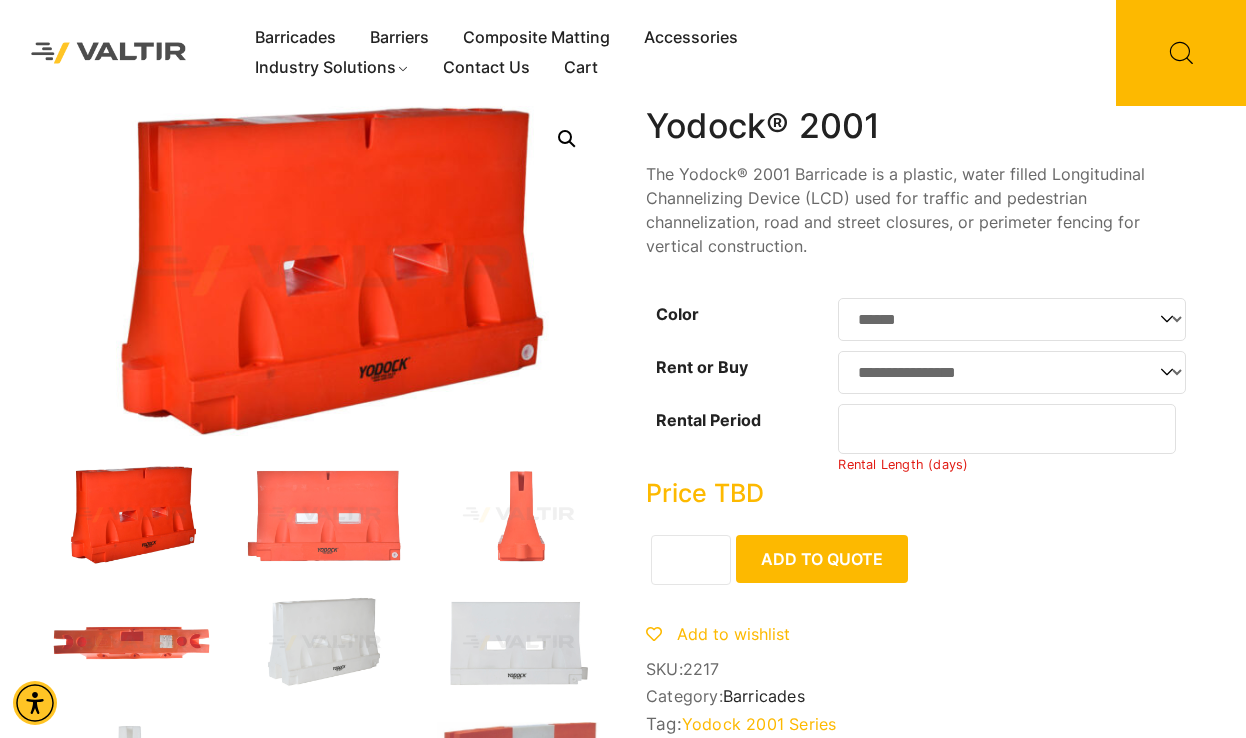 click on "Add to Quote" 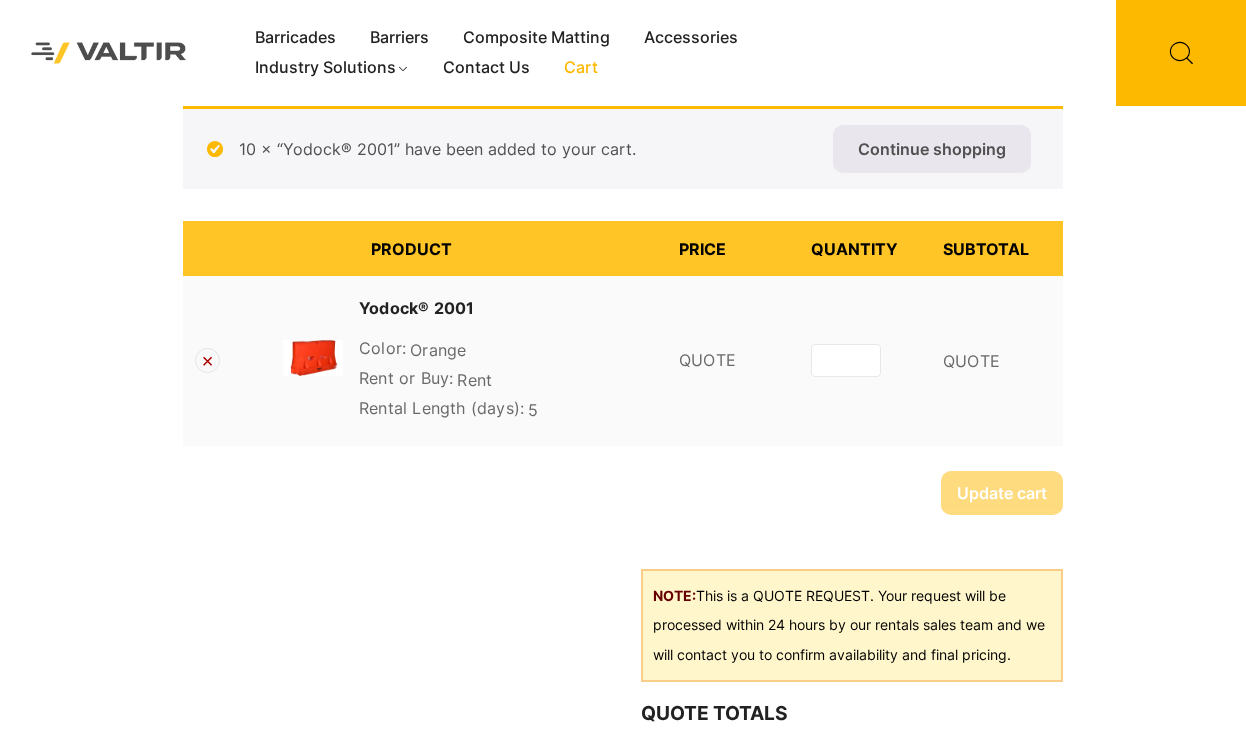 scroll, scrollTop: 0, scrollLeft: 0, axis: both 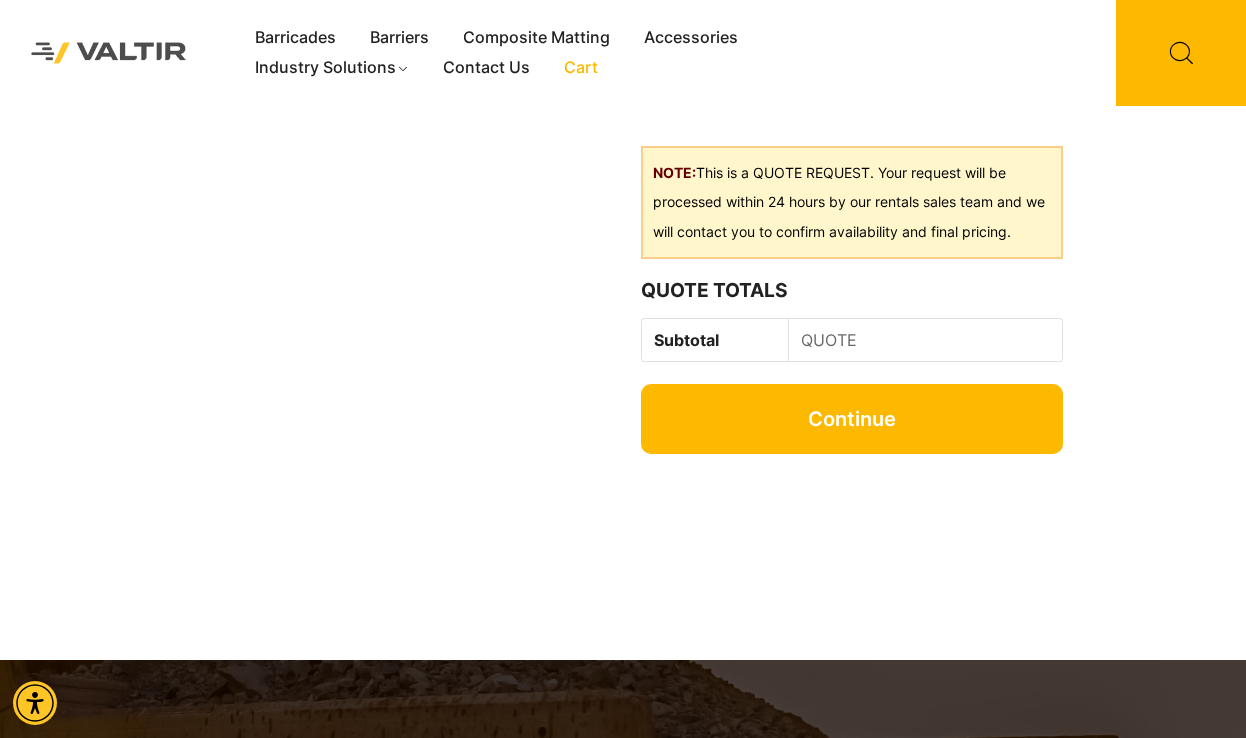 click on "Continue" at bounding box center (852, 419) 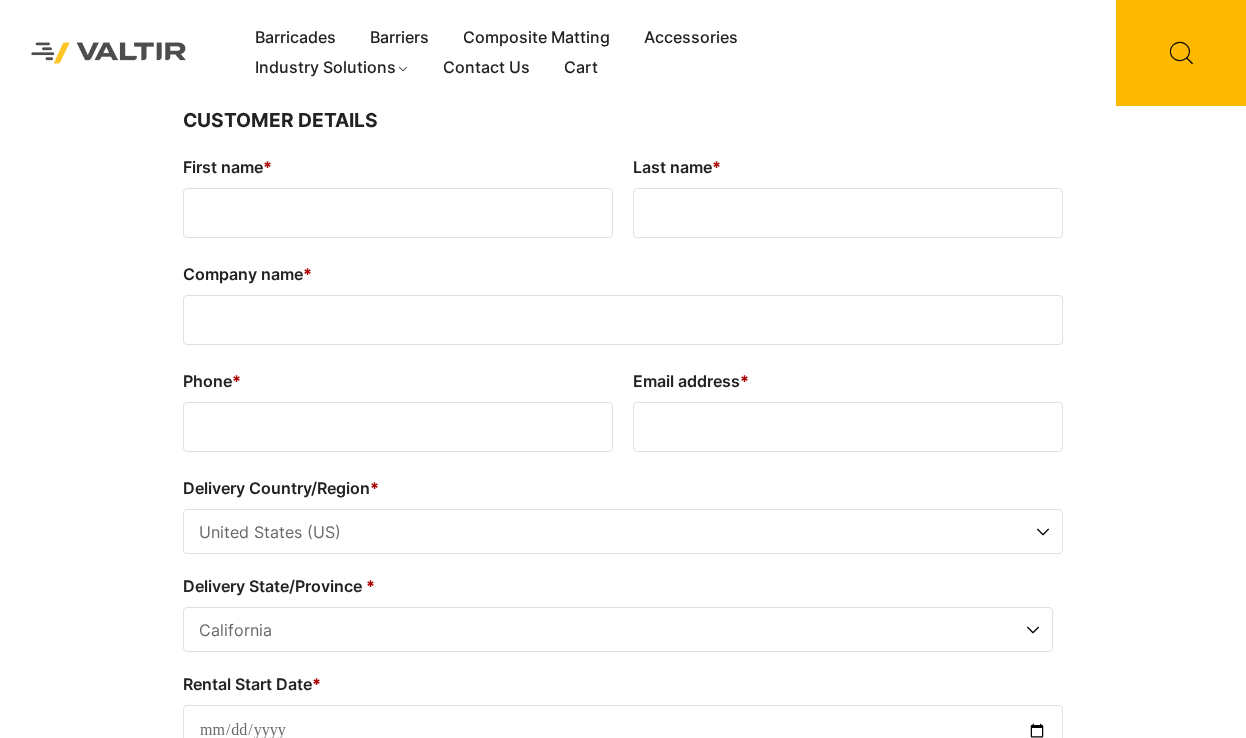 select on "**" 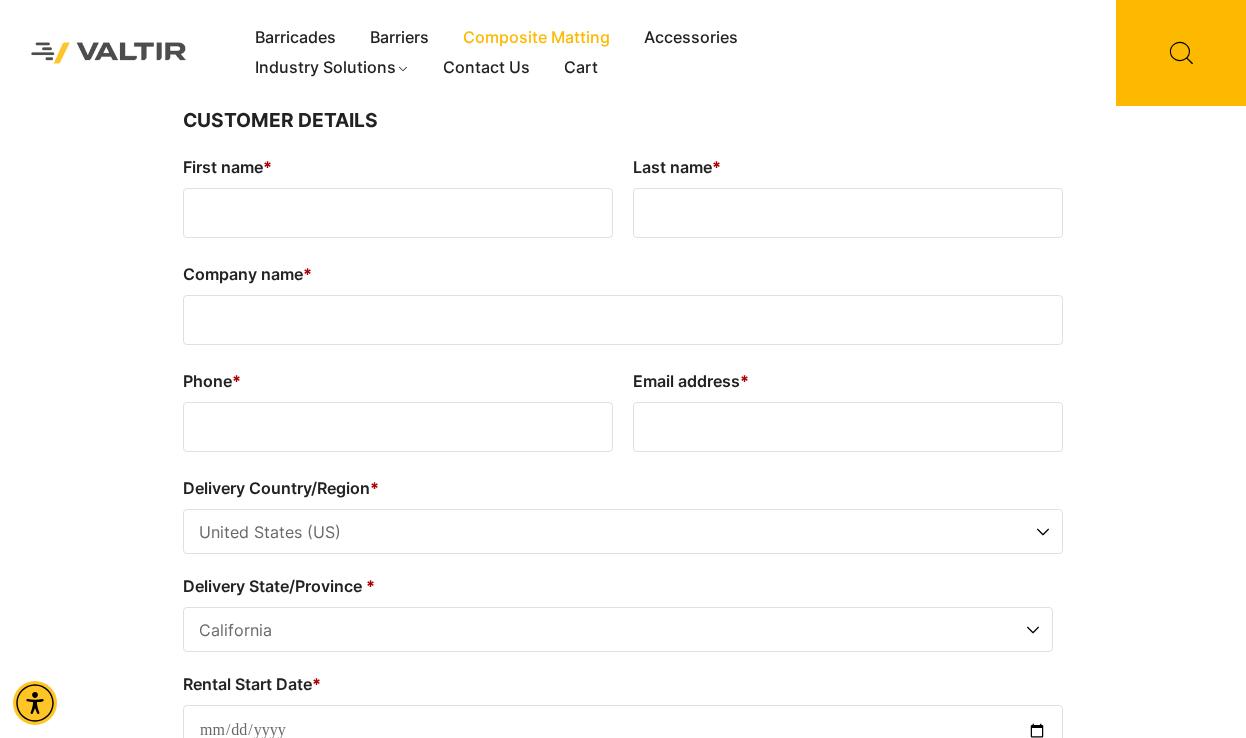 scroll, scrollTop: 0, scrollLeft: 0, axis: both 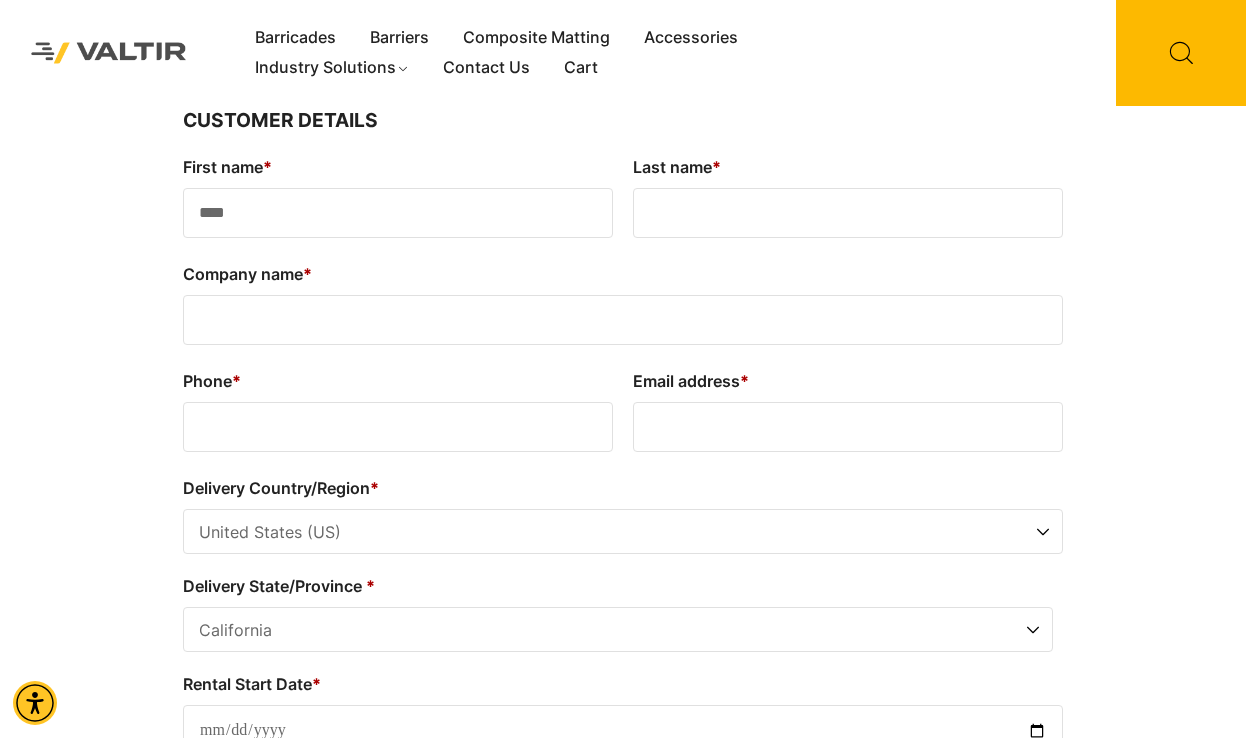 type on "****" 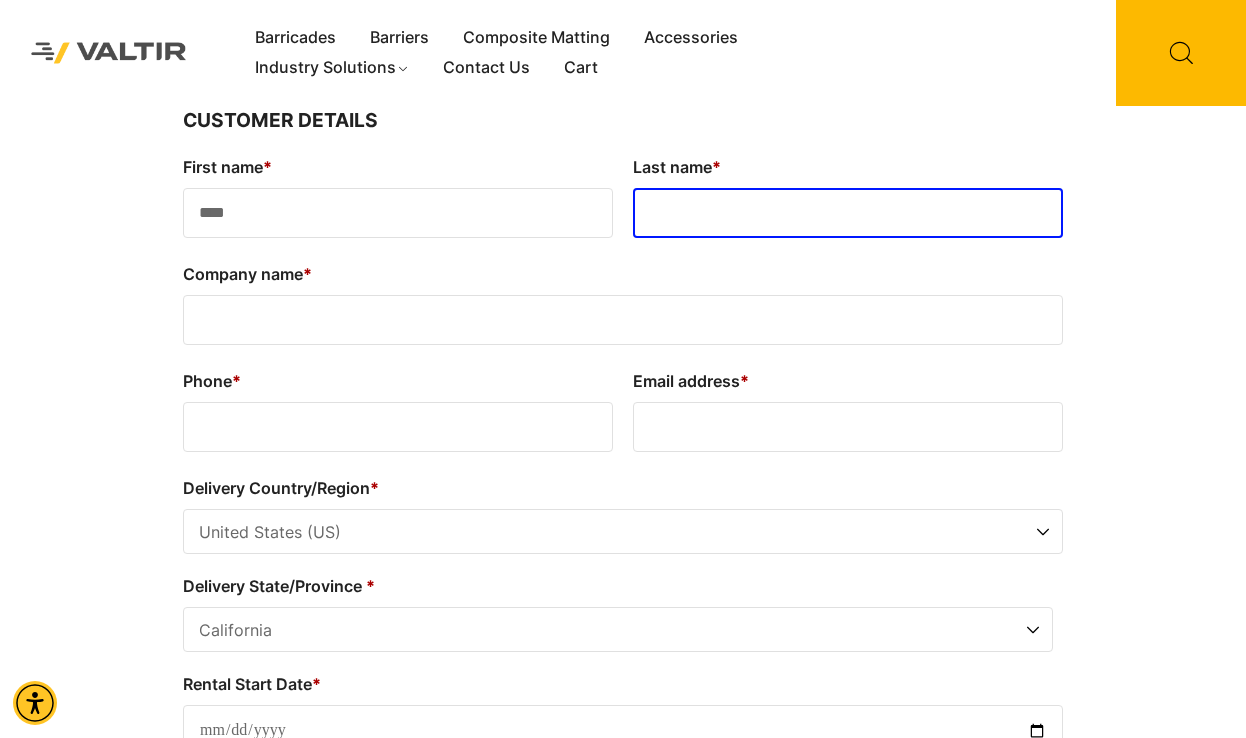 type on "*" 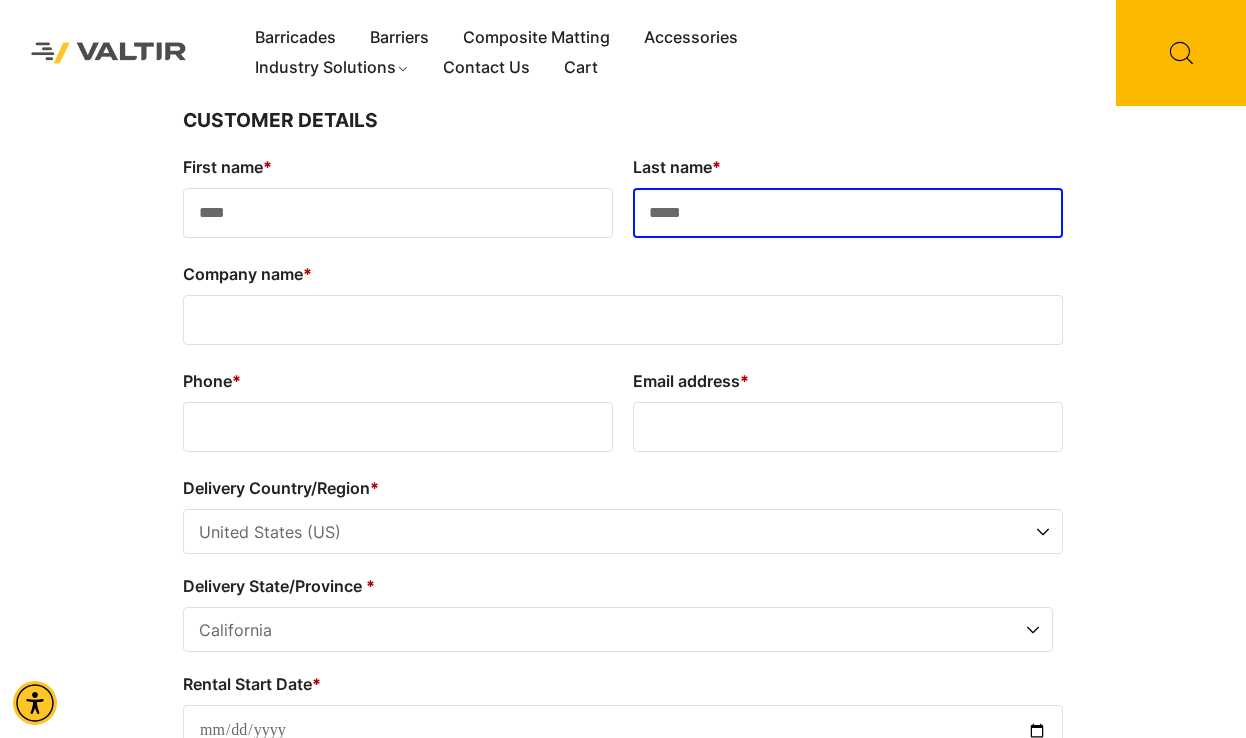 type on "*****" 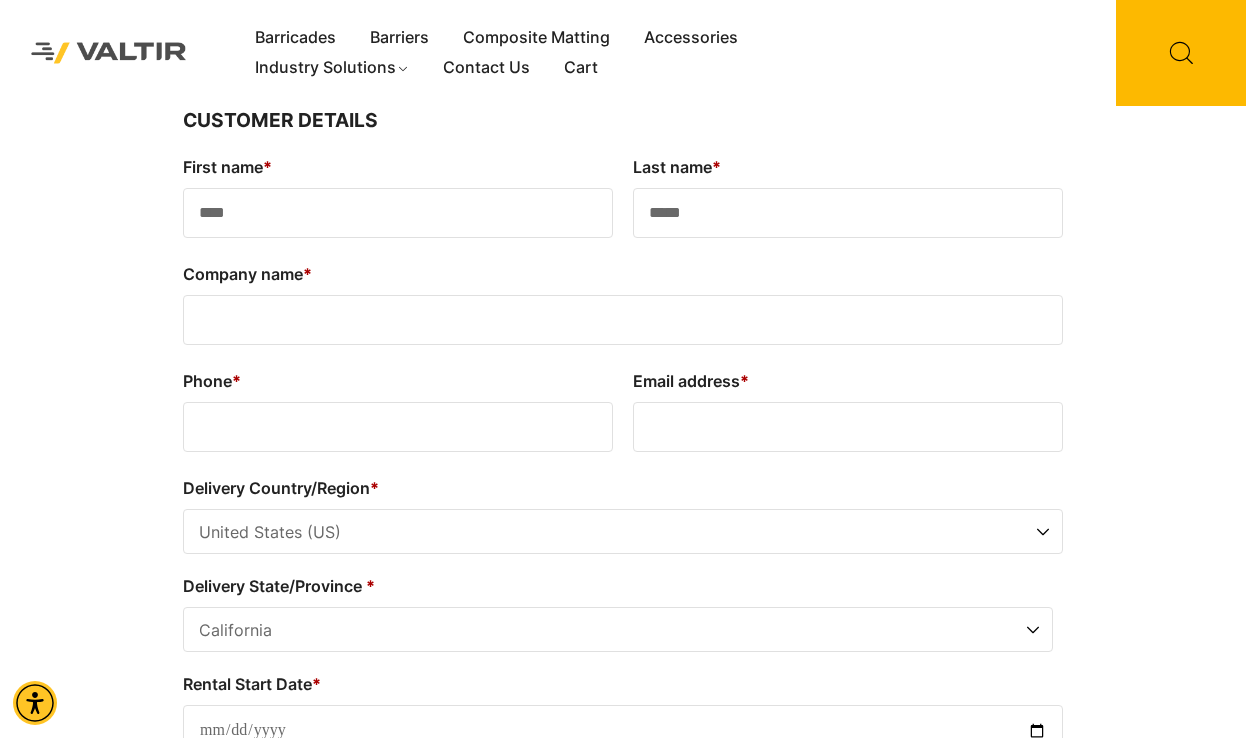 click on "****" at bounding box center (398, 213) 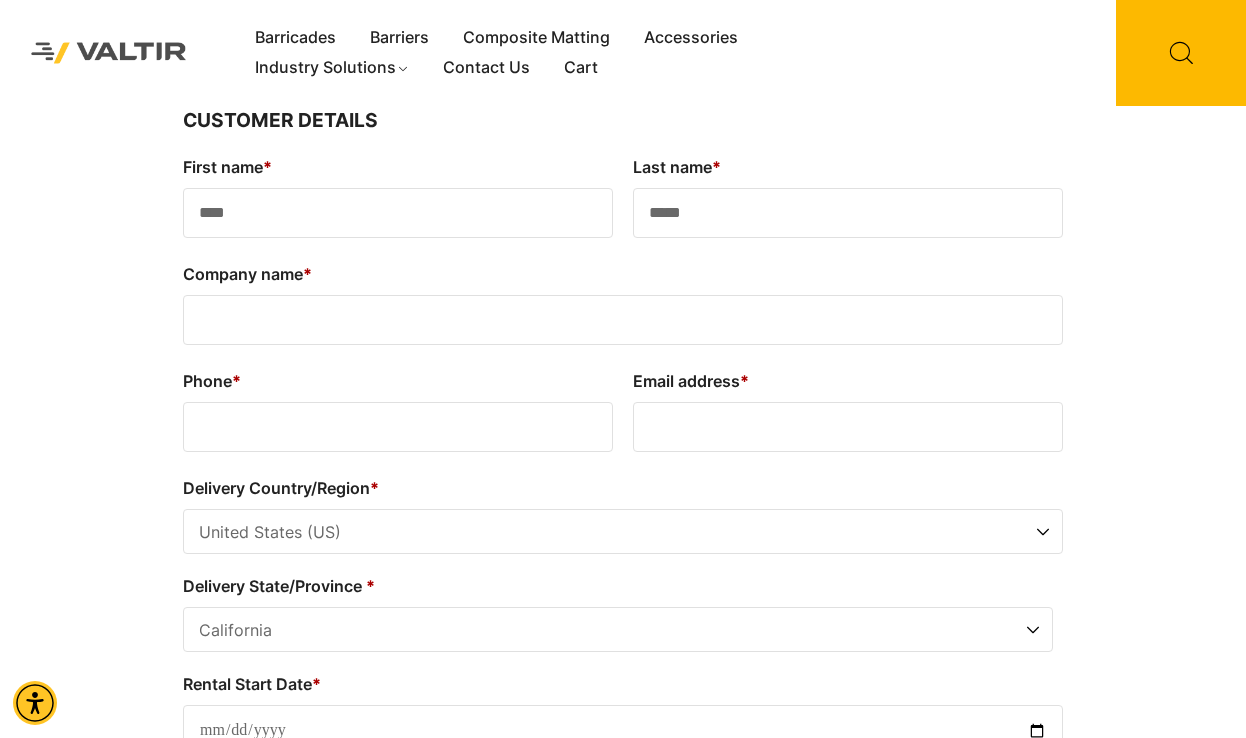 type on "****" 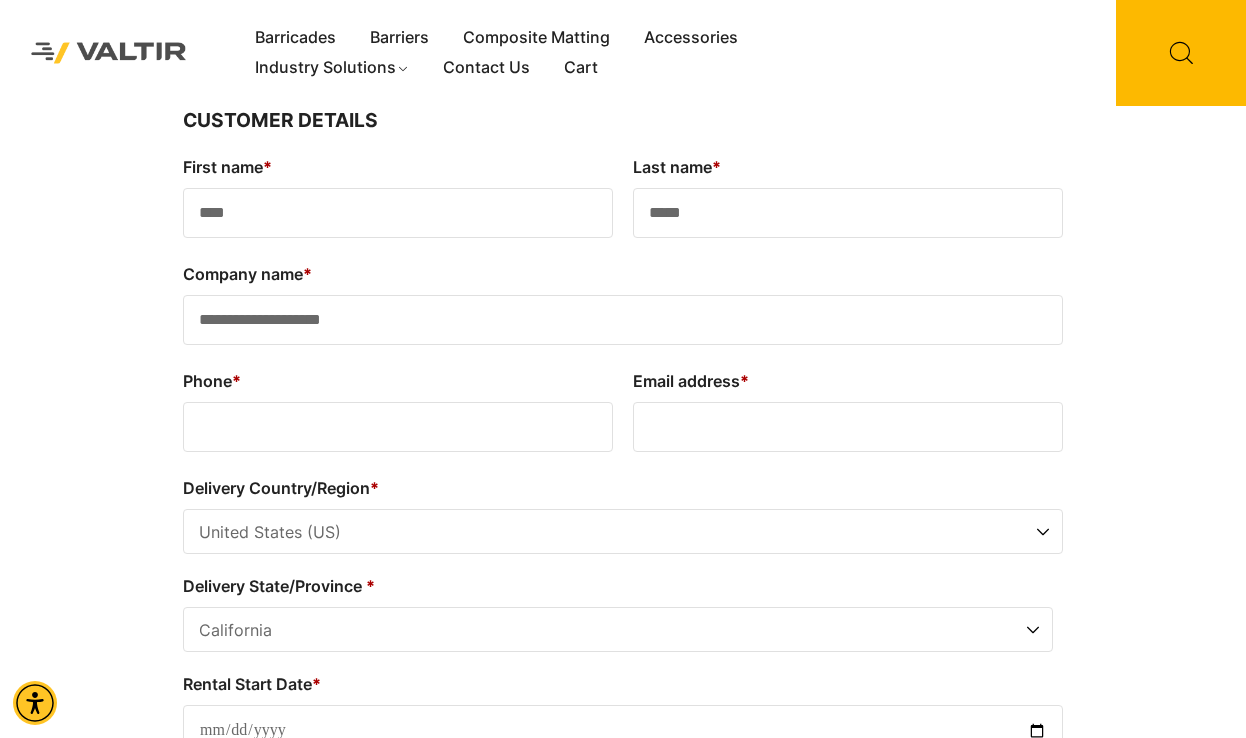 type on "**********" 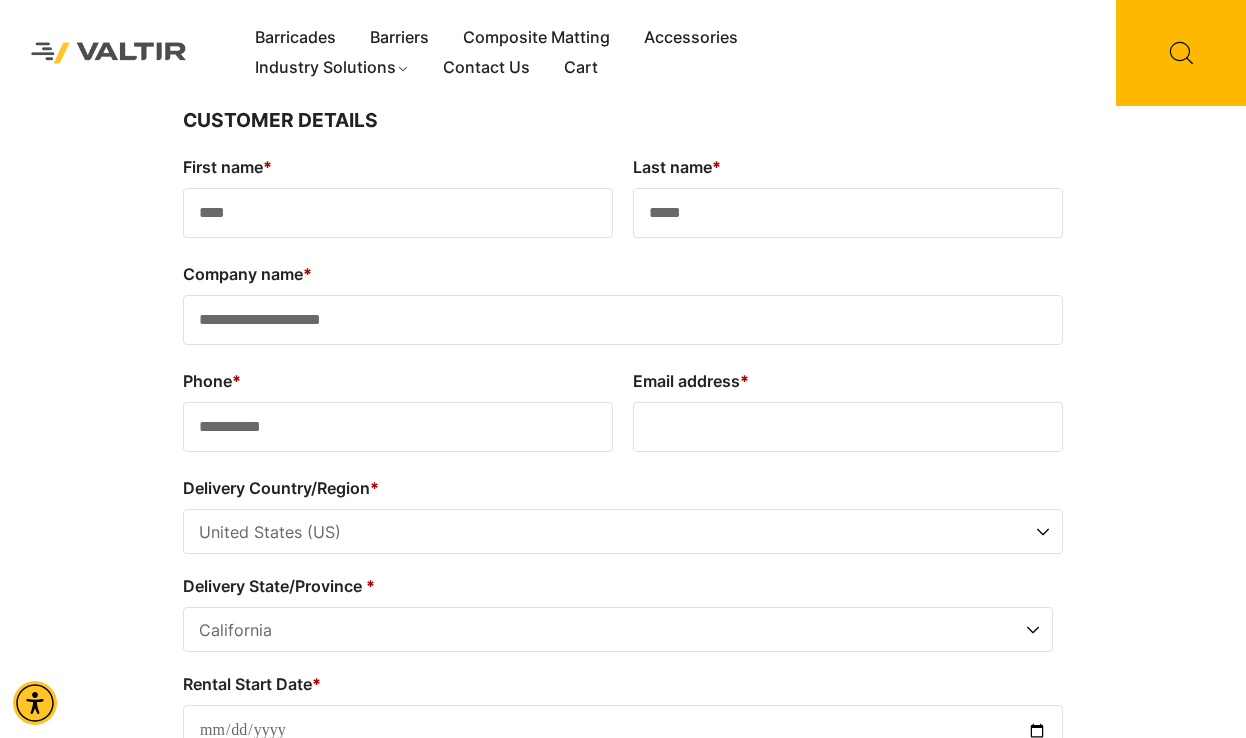 type on "**********" 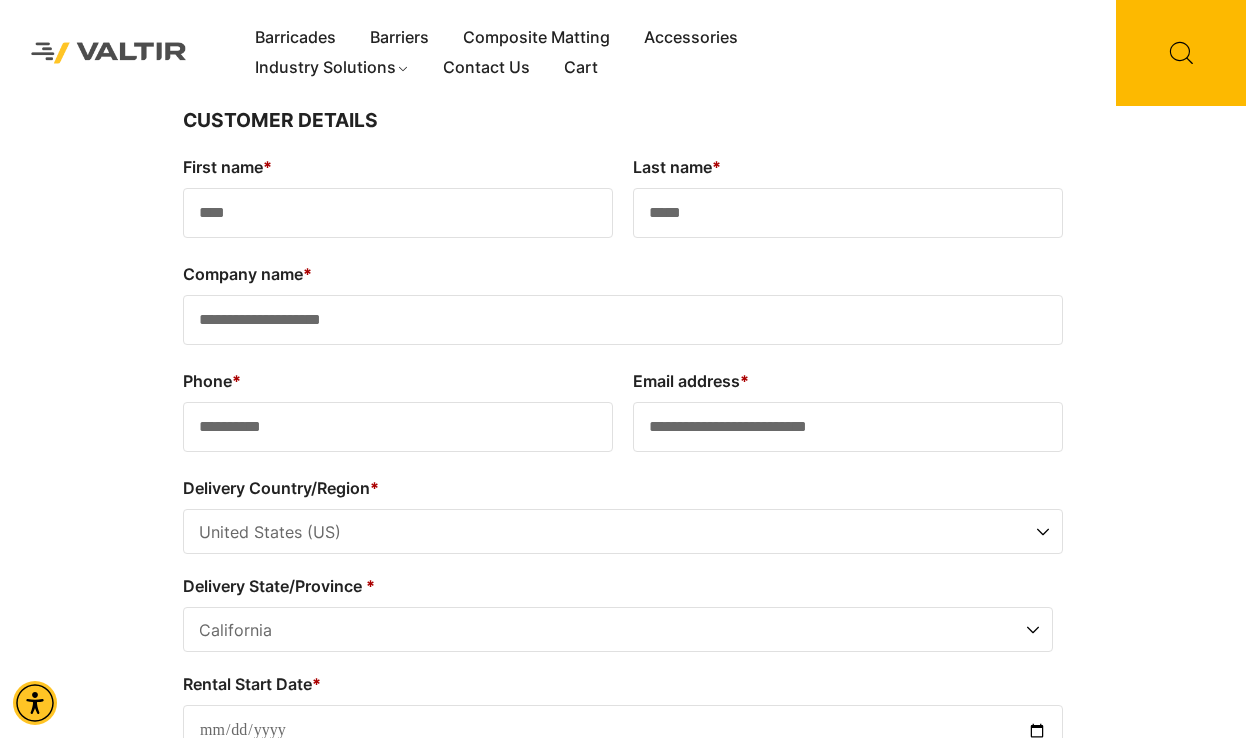 type on "**********" 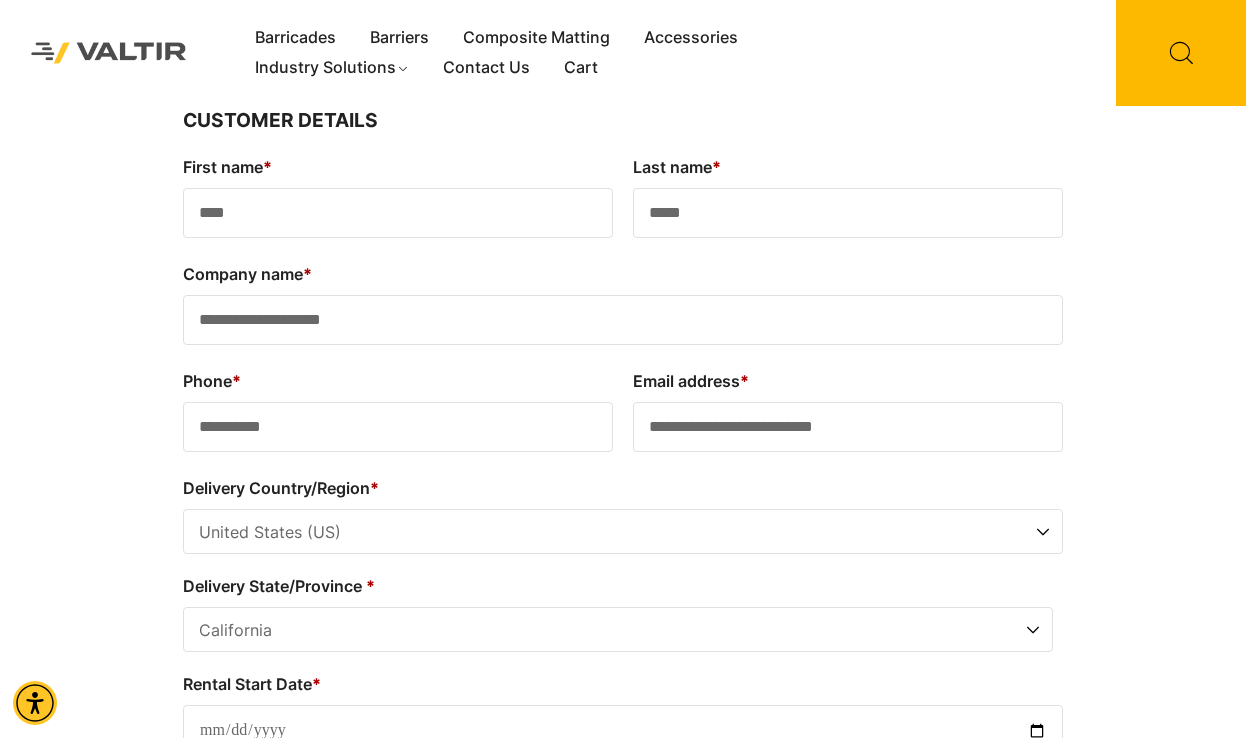 scroll, scrollTop: 204, scrollLeft: 0, axis: vertical 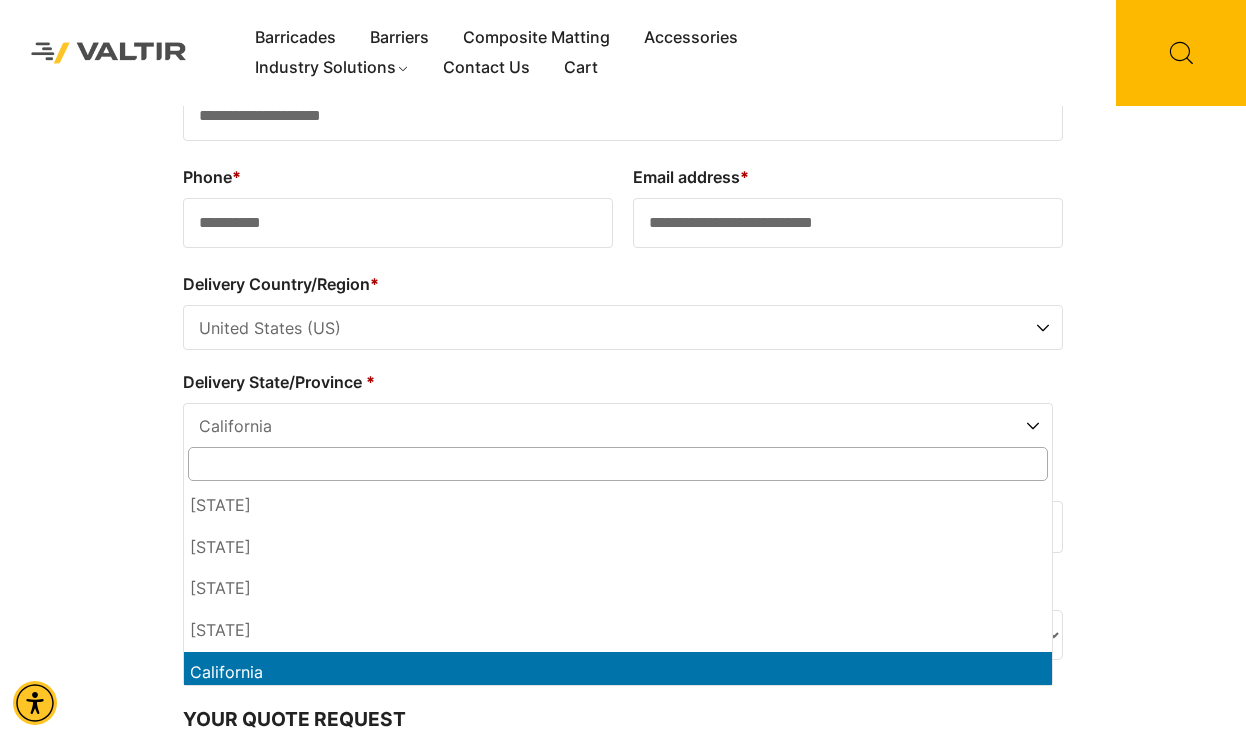 click on "California" at bounding box center (618, 426) 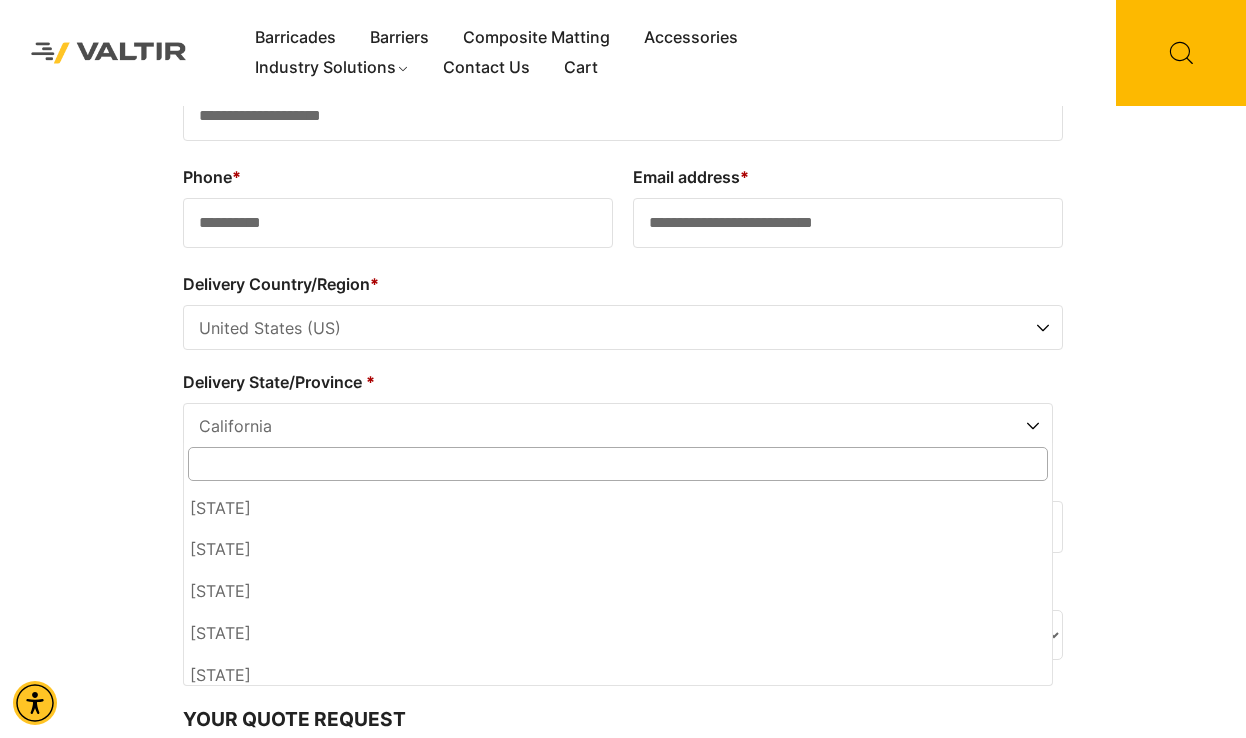 scroll, scrollTop: 1736, scrollLeft: 0, axis: vertical 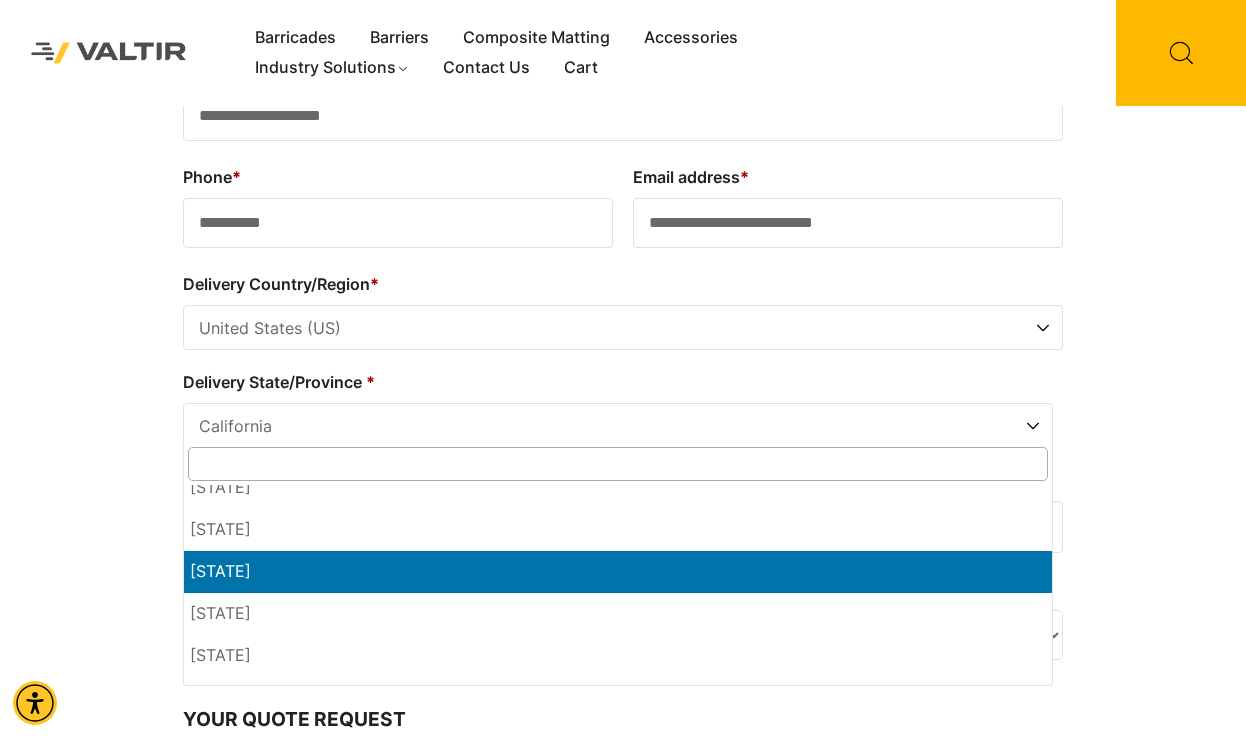 select on "**" 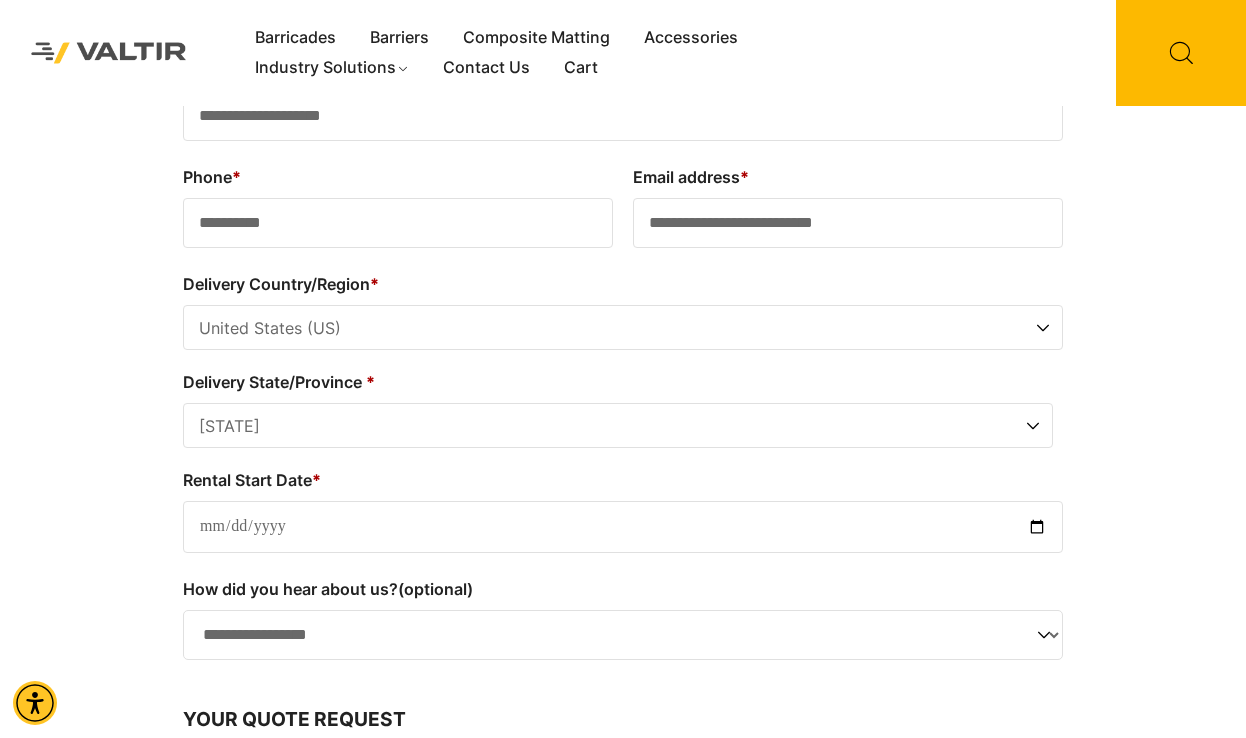 click on "Rental Start Date  *" at bounding box center [623, 527] 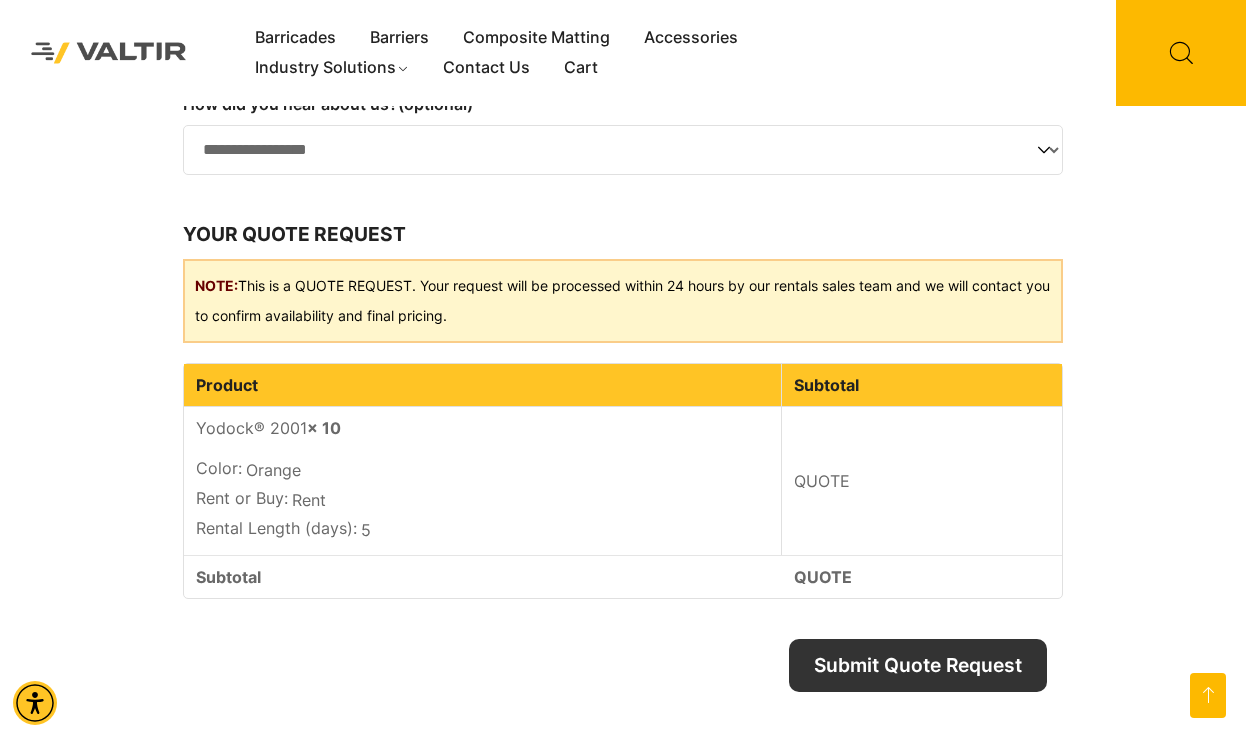 scroll, scrollTop: 690, scrollLeft: 0, axis: vertical 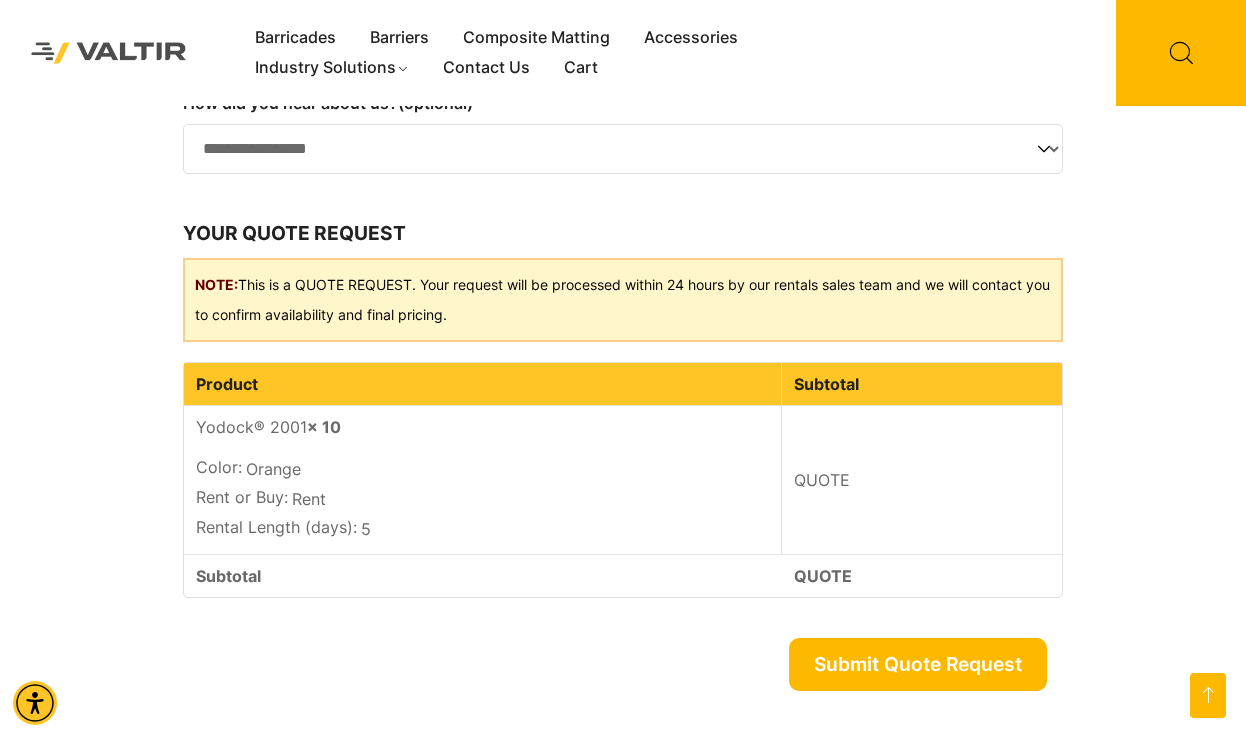 click on "Submit Quote Request" at bounding box center [918, 664] 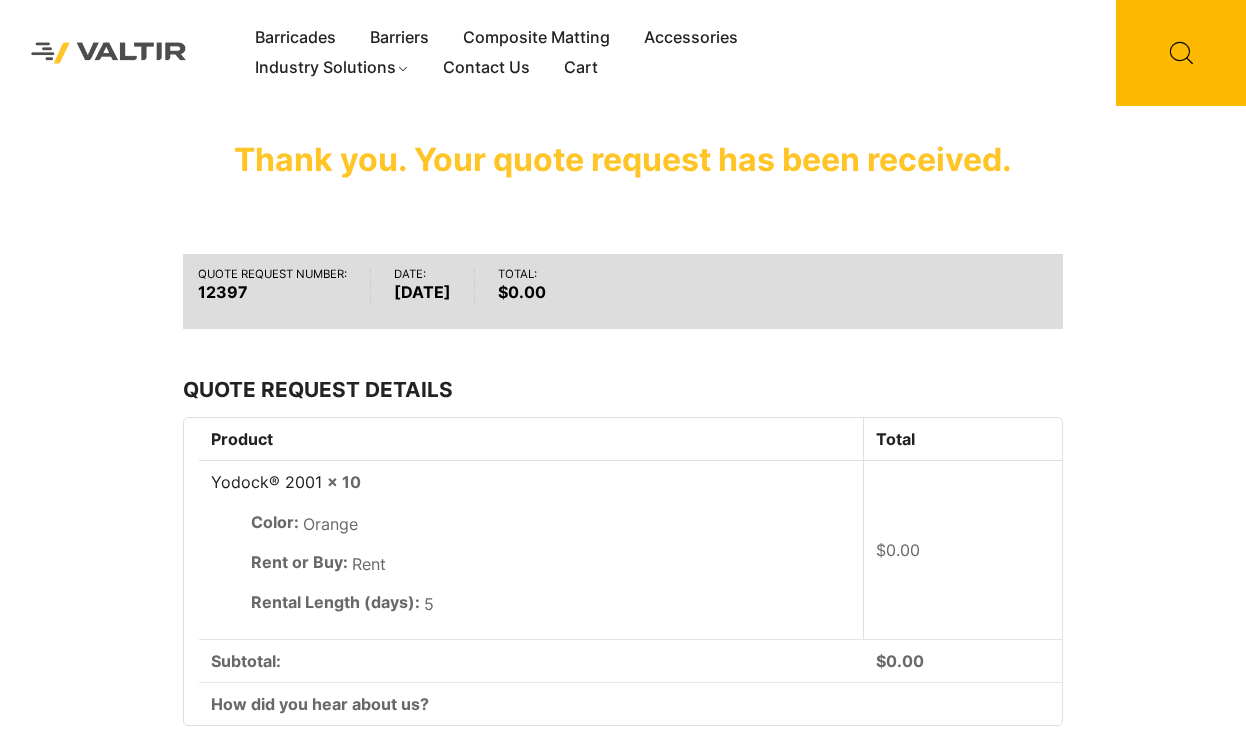 scroll, scrollTop: 0, scrollLeft: 0, axis: both 